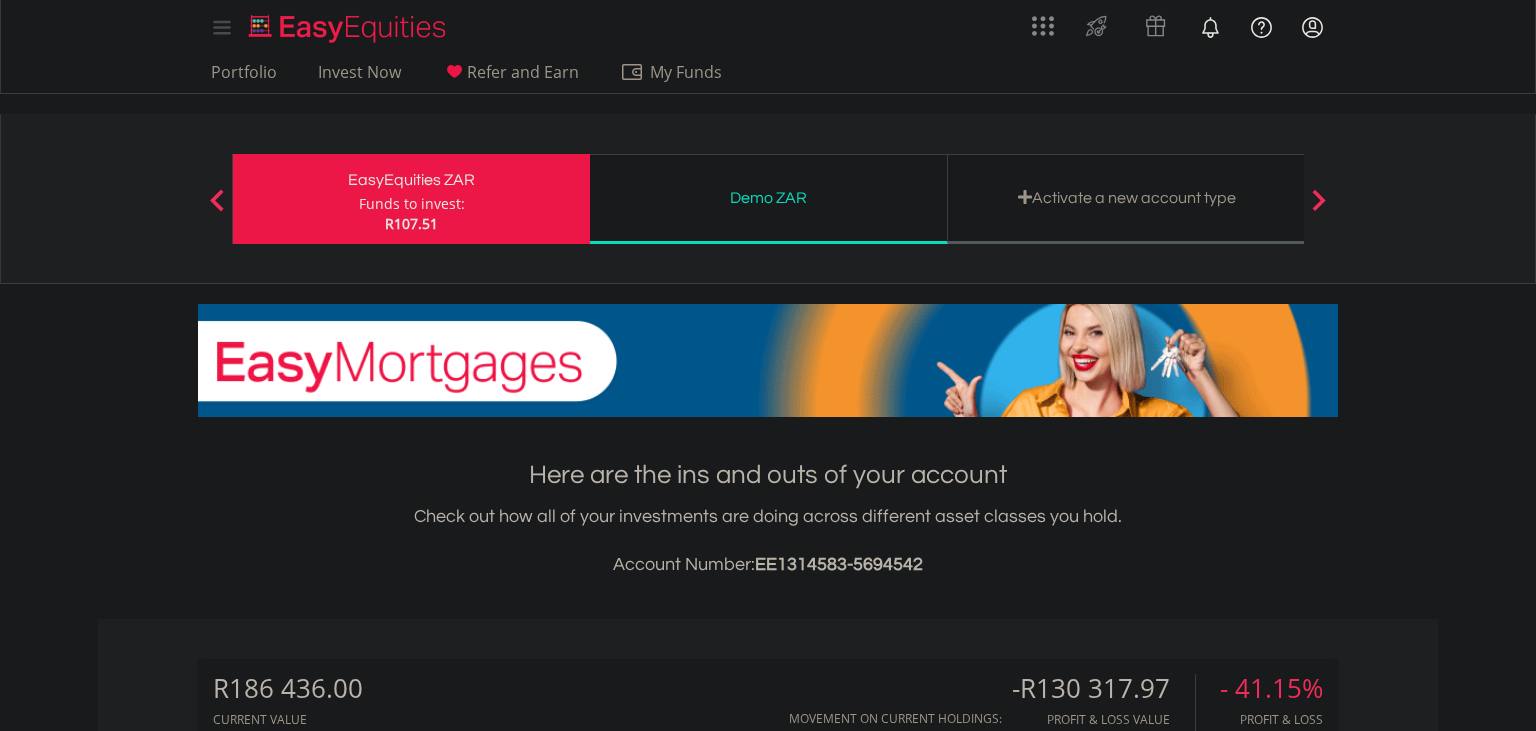 scroll, scrollTop: 0, scrollLeft: 0, axis: both 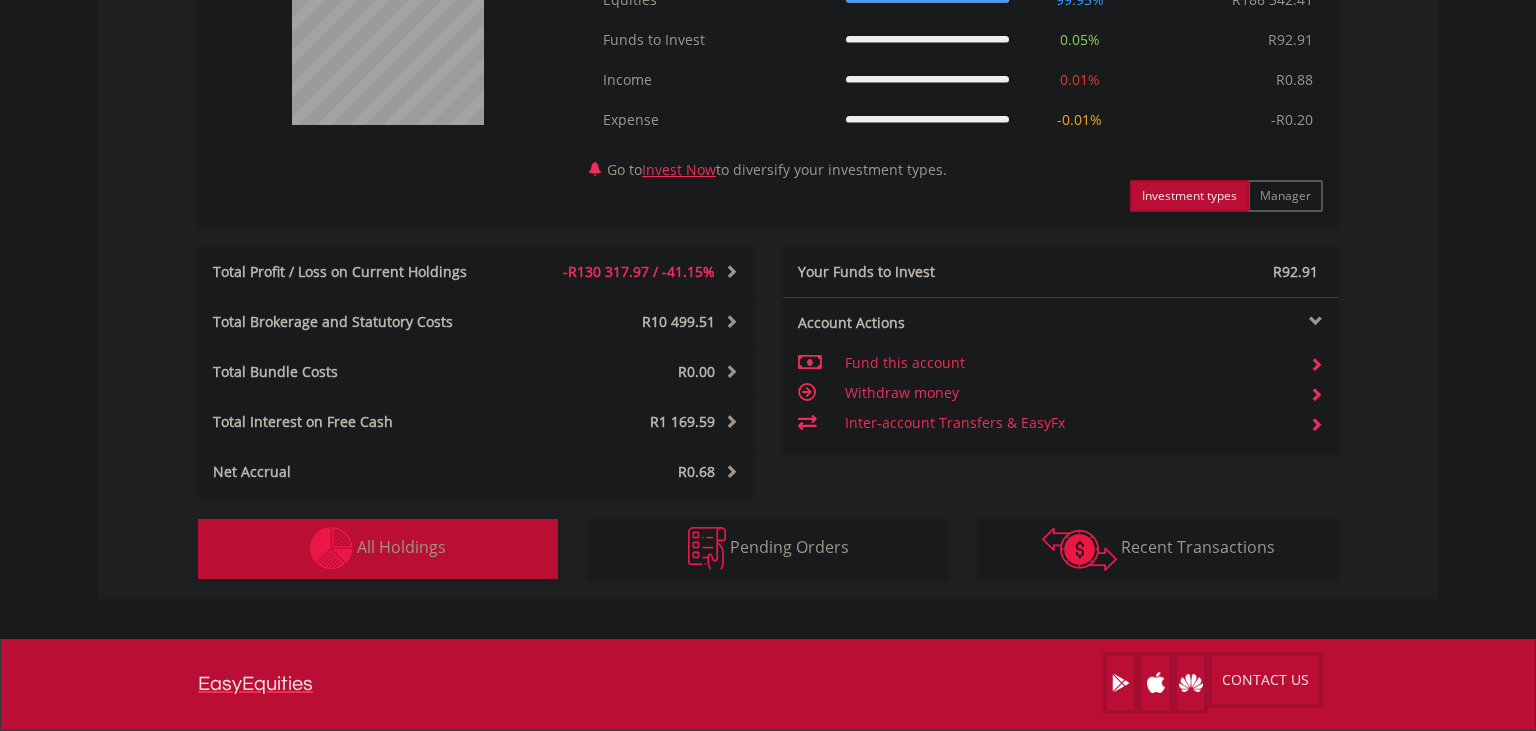 click on "All Holdings" at bounding box center (401, 547) 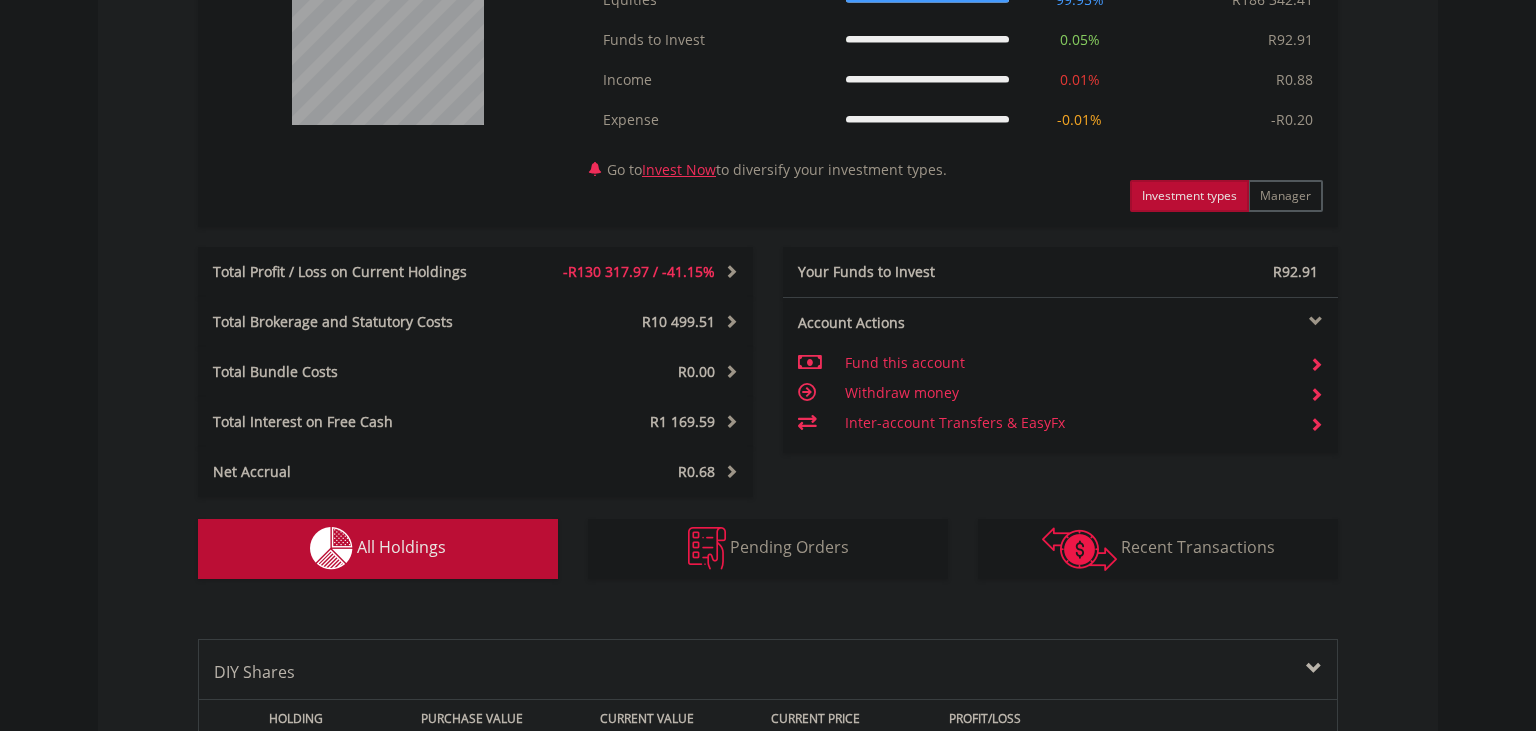 scroll, scrollTop: 1480, scrollLeft: 0, axis: vertical 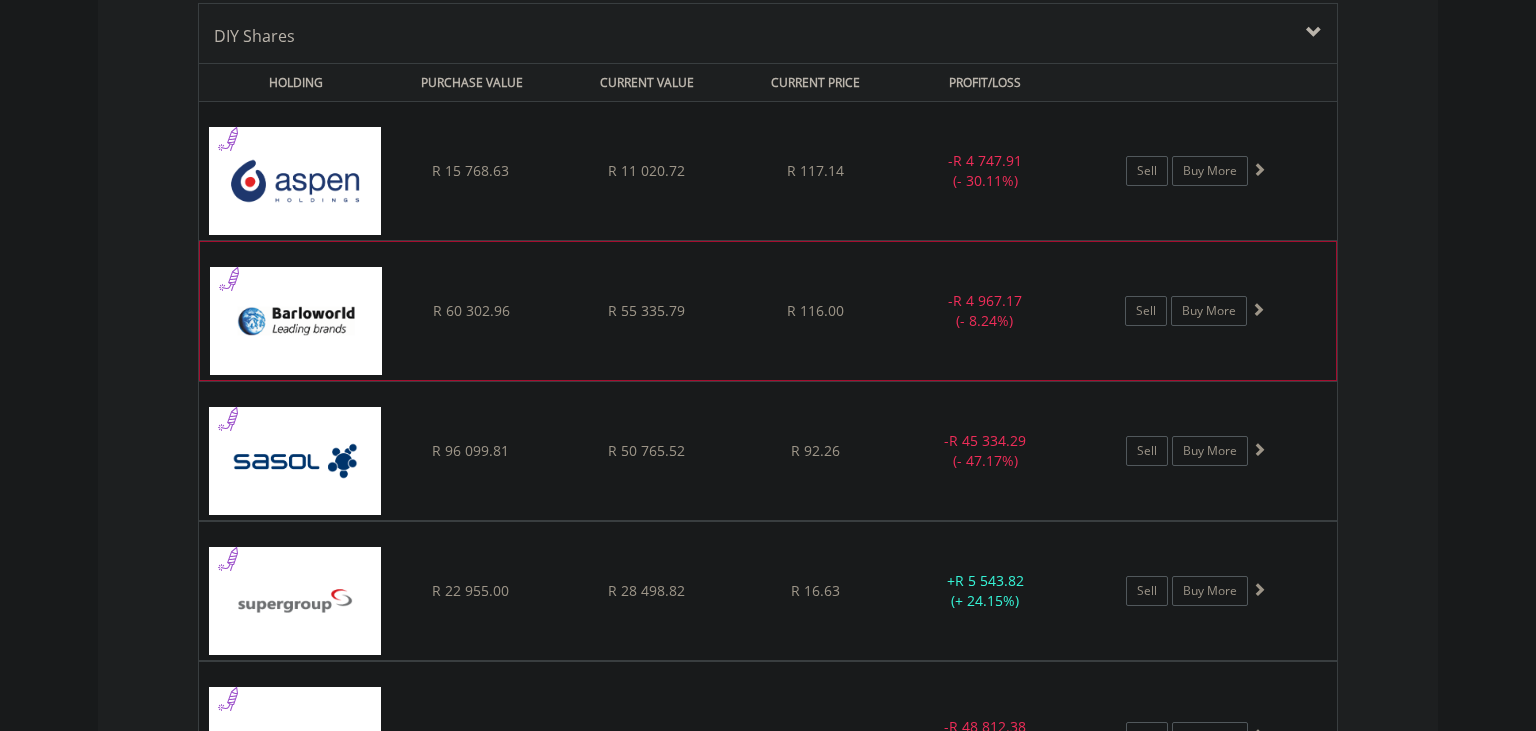 click on "﻿
Barloworld Limited
R 60 302.96
R 55 335.79
R 116.00
-  R 4 967.17 (- 8.24%)
Sell
Buy More" at bounding box center (768, 171) 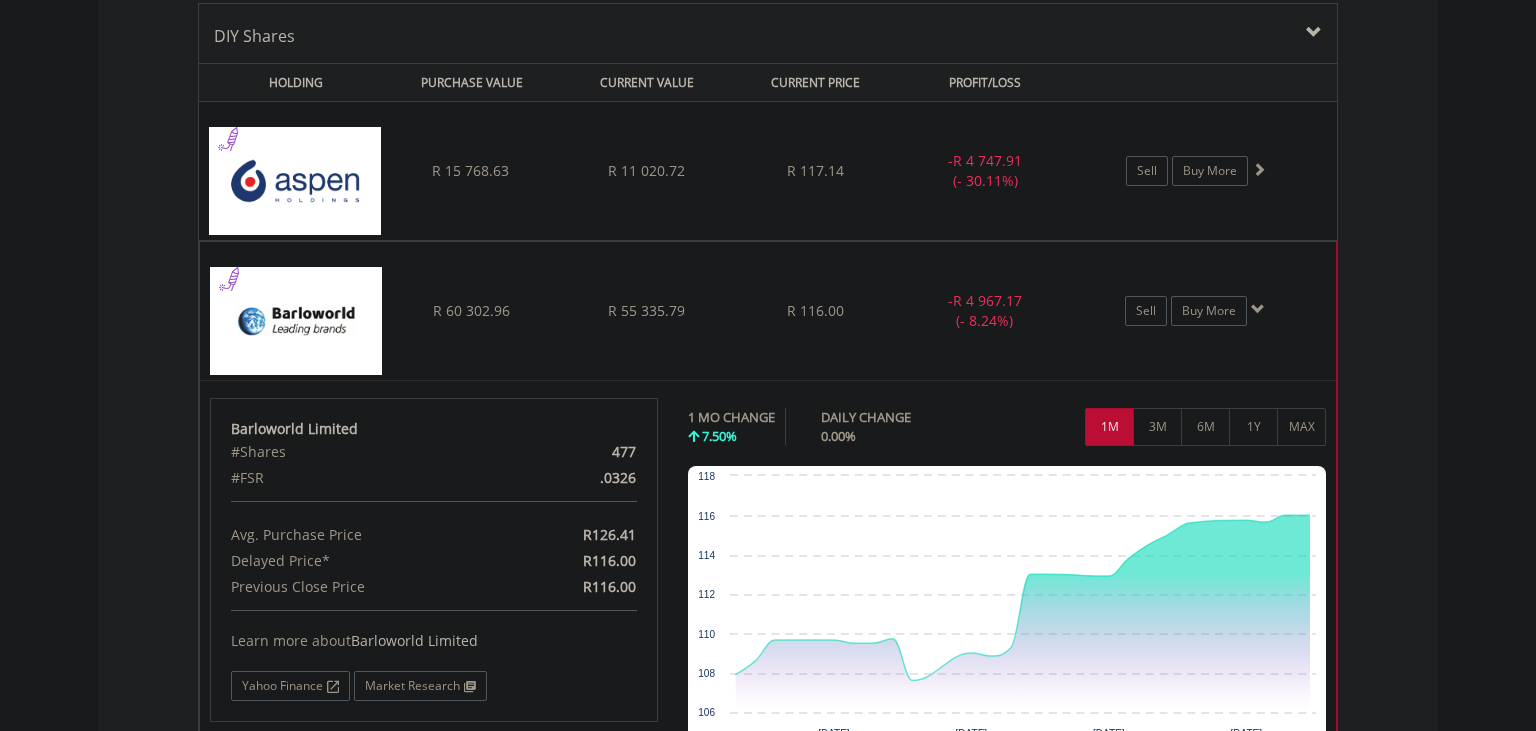 click on "﻿
Barloworld Limited
R 60 302.96
R 55 335.79
R 116.00
-  R 4 967.17 (- 8.24%)
Sell
Buy More" at bounding box center (768, 171) 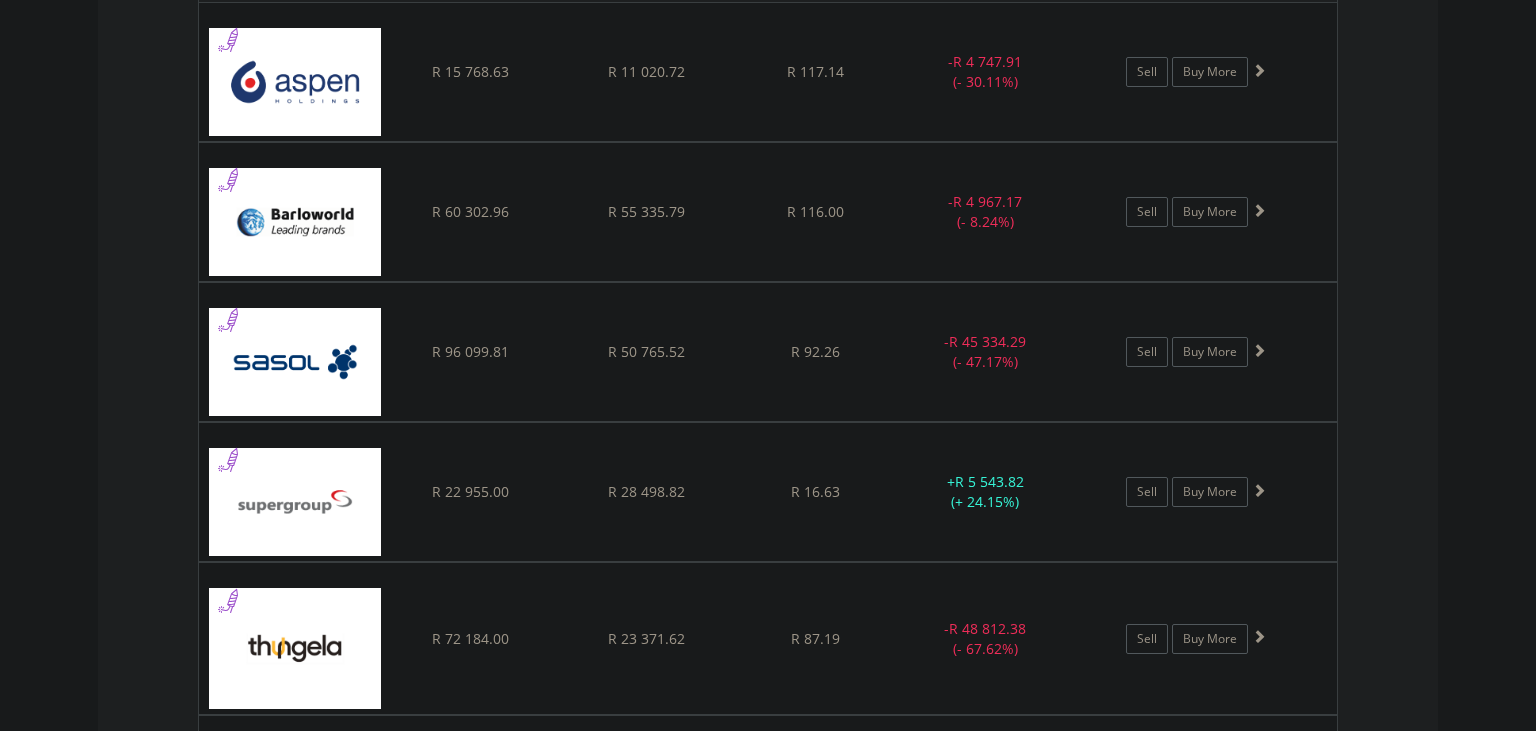 scroll, scrollTop: 1621, scrollLeft: 0, axis: vertical 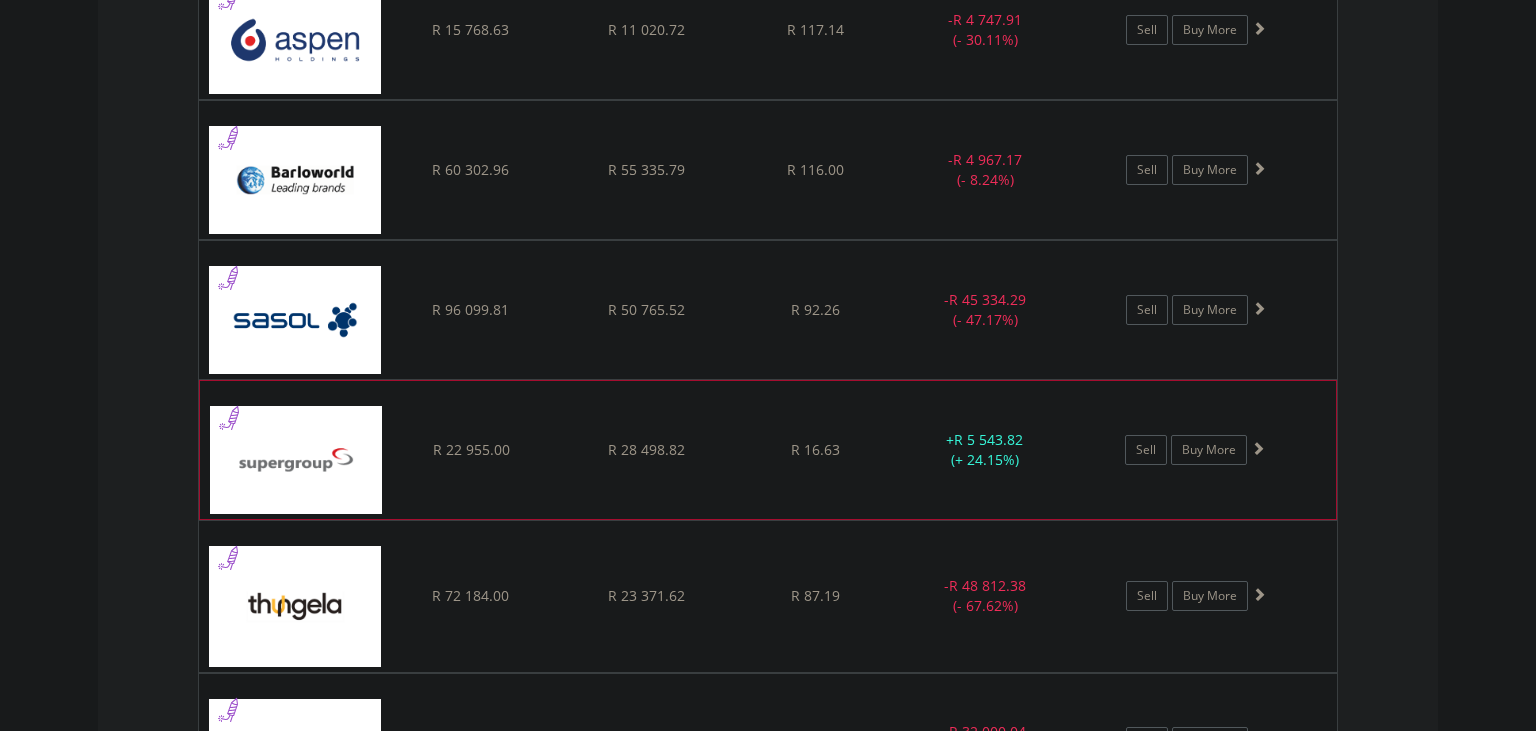 click on "﻿
Super Group Limited
R 22 955.00
R 28 498.82
R 16.63
+  R 5 543.82 (+ 24.15%)
Sell
Buy More" at bounding box center [768, 30] 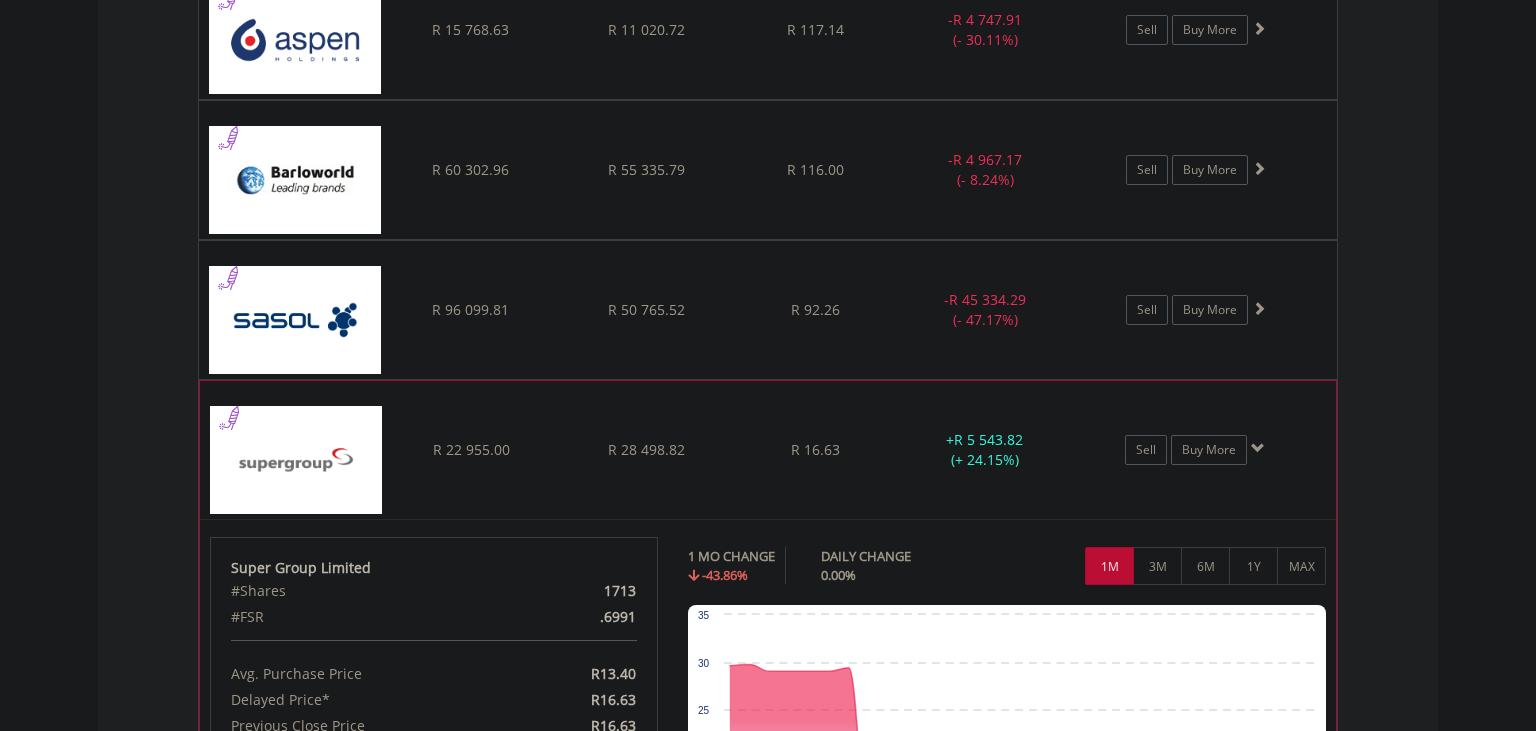 click on "﻿
Super Group Limited
R 22 955.00
R 28 498.82
R 16.63
+  R 5 543.82 (+ 24.15%)
Sell
Buy More" at bounding box center [768, 30] 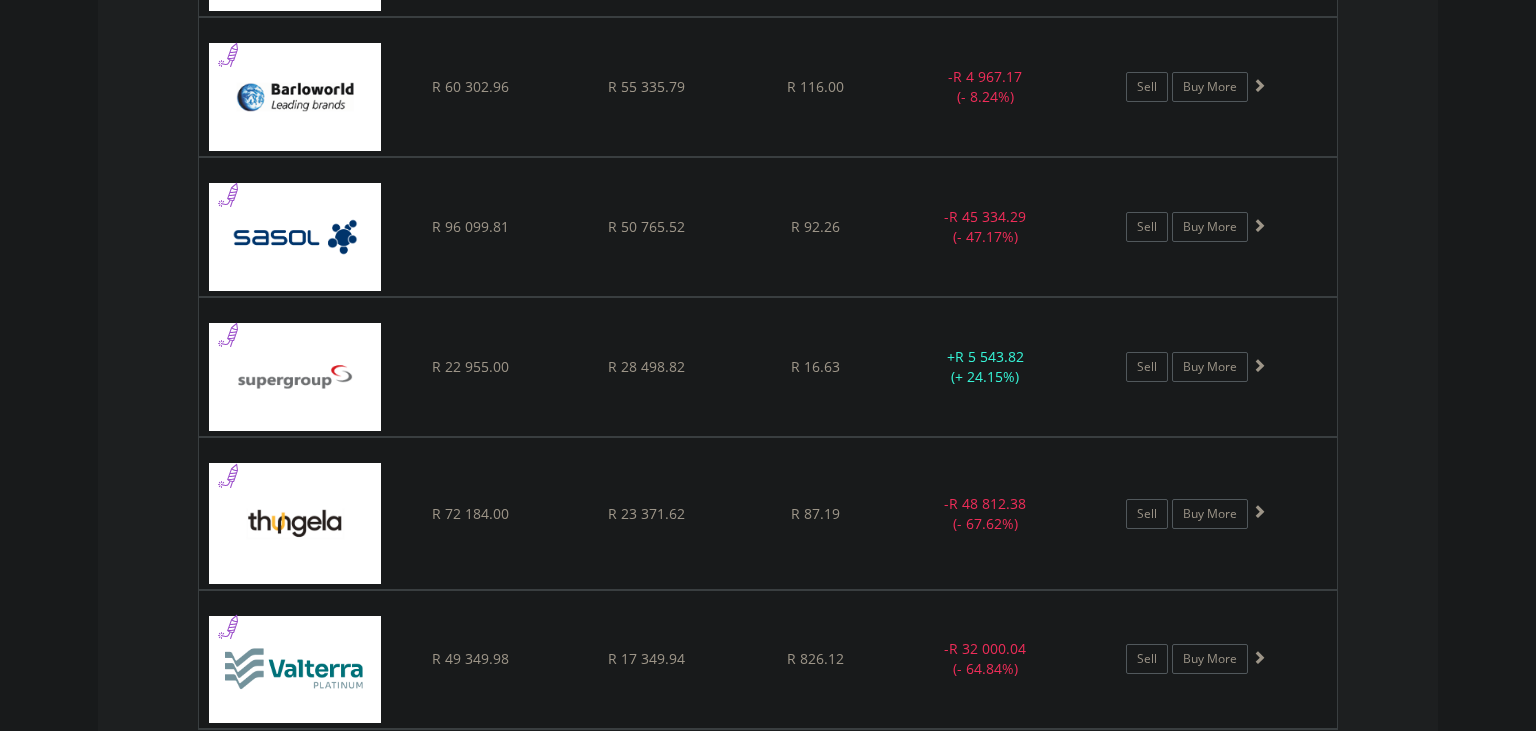 scroll, scrollTop: 1762, scrollLeft: 0, axis: vertical 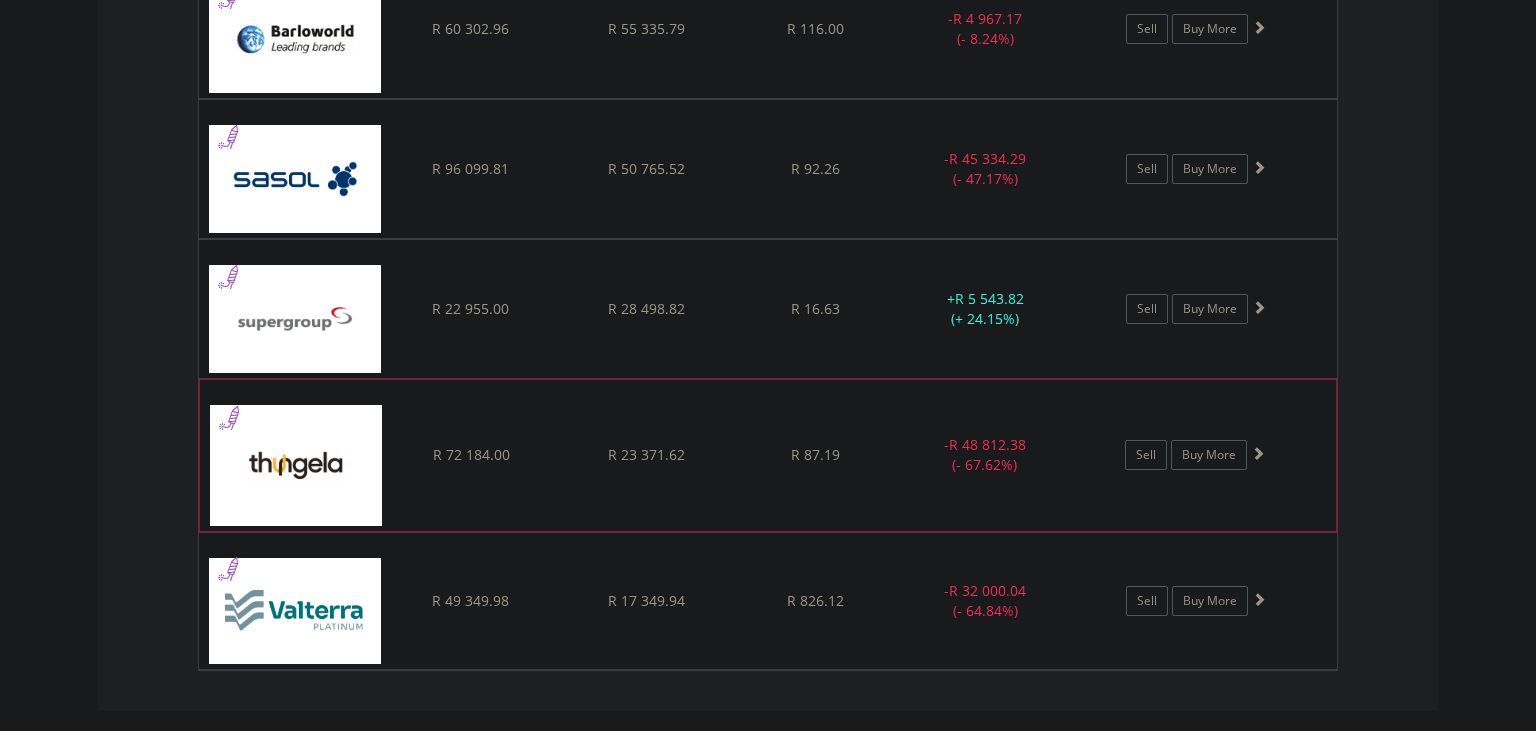 click on "﻿
Thungela Resources Limited
R 72 184.00
R 23 371.62
R 87.19
-  R 48 812.38 (- 67.62%)
Sell
Buy More" at bounding box center (768, -111) 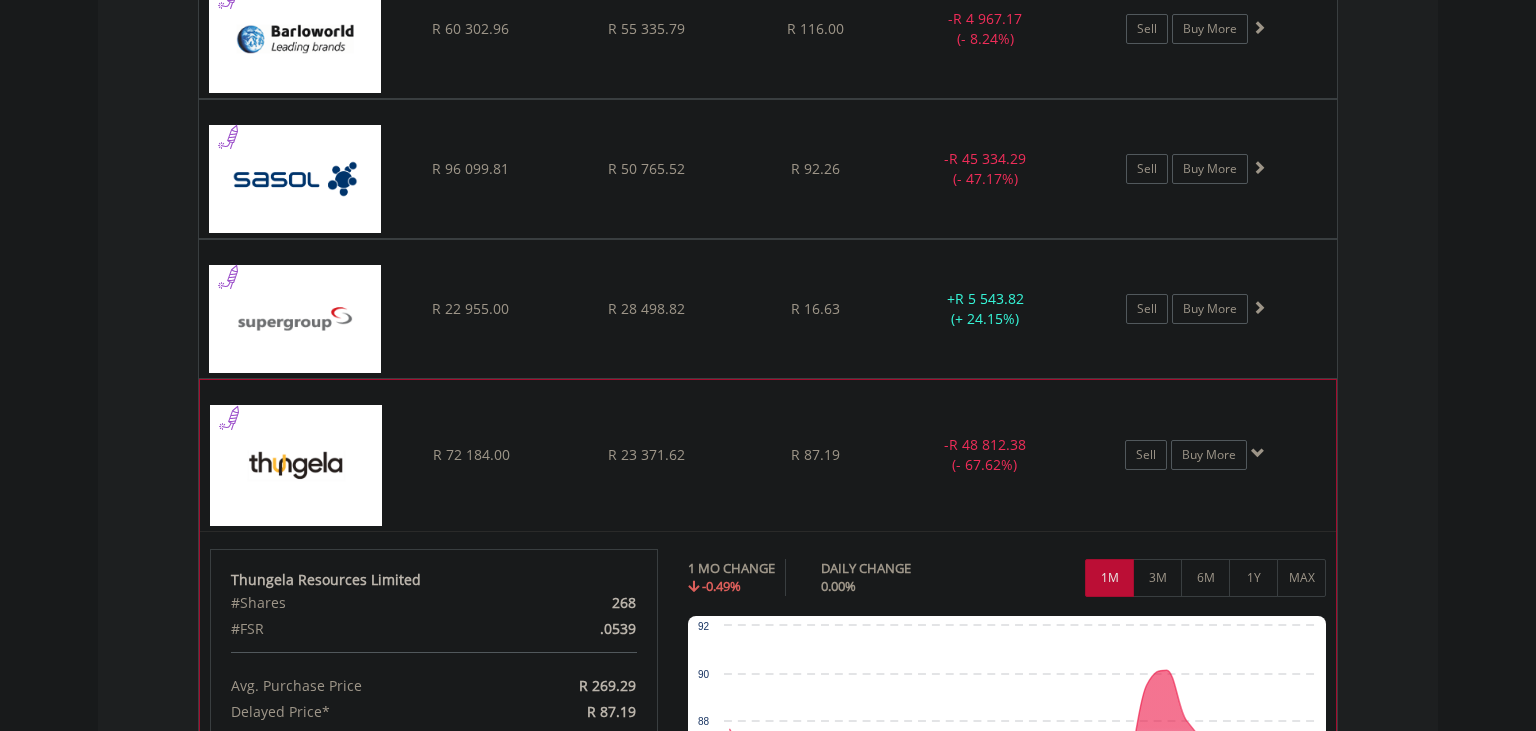 click on "﻿
Thungela Resources Limited
R 72 184.00
R 23 371.62
R 87.19
-  R 48 812.38 (- 67.62%)
Sell
Buy More" at bounding box center [768, -111] 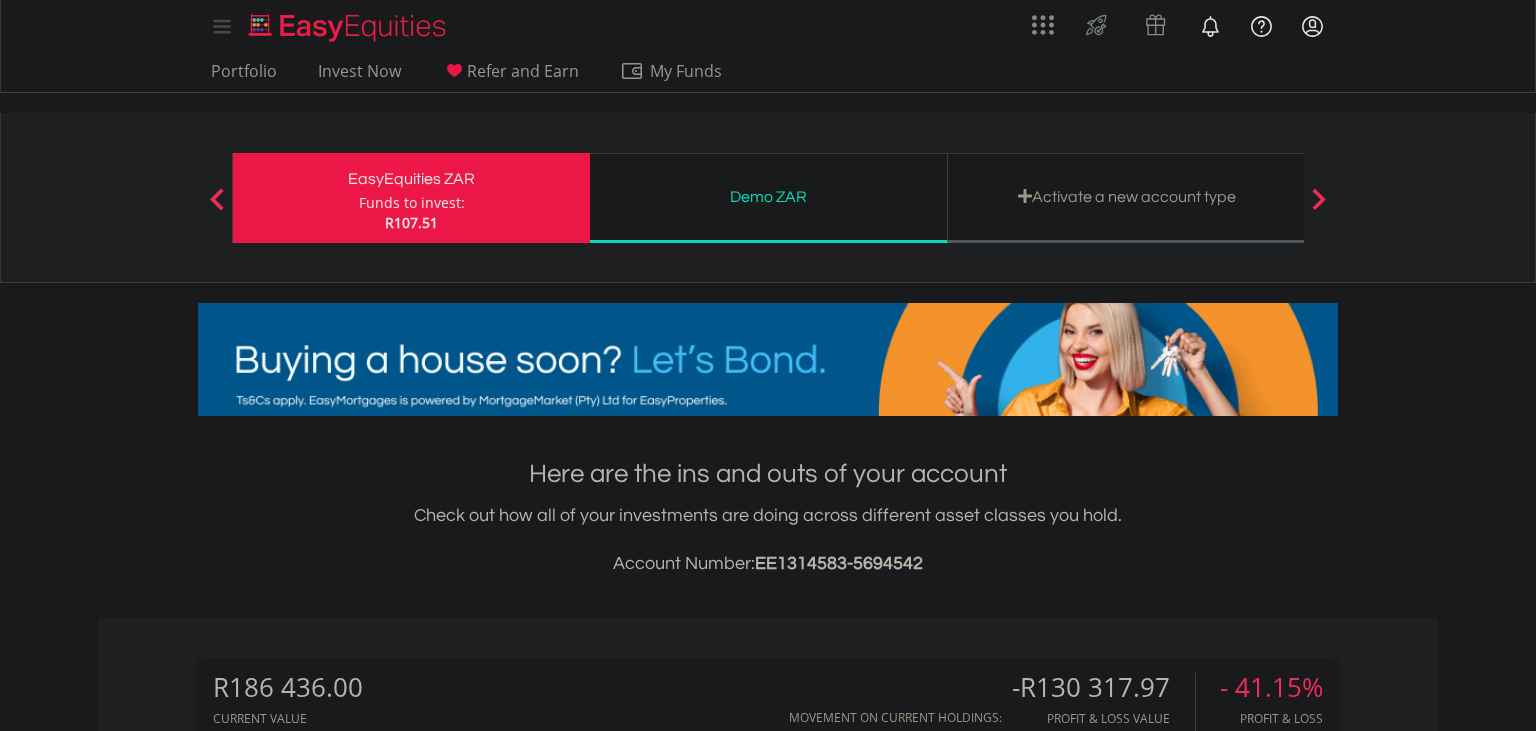 scroll, scrollTop: 0, scrollLeft: 0, axis: both 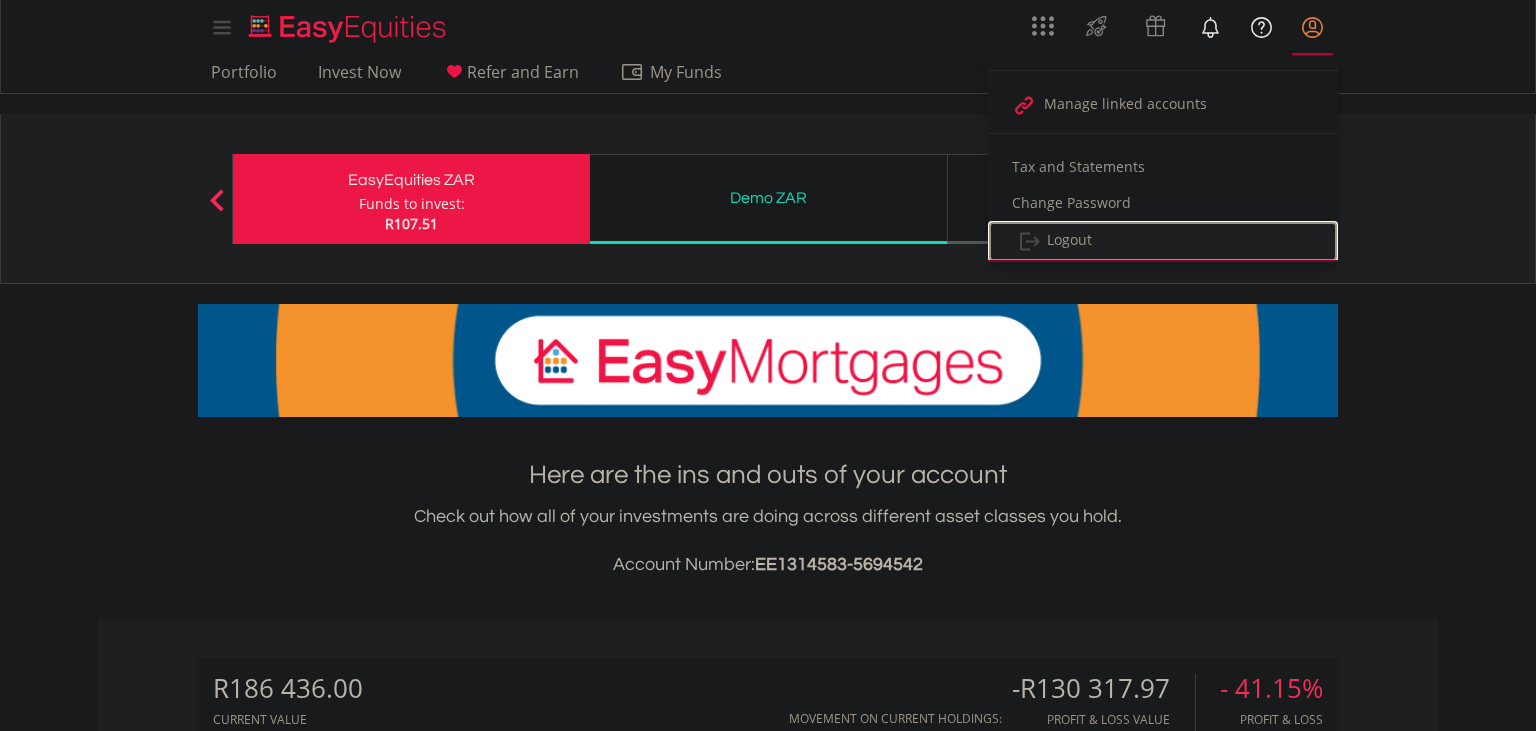 click on "Logout" at bounding box center (1163, 241) 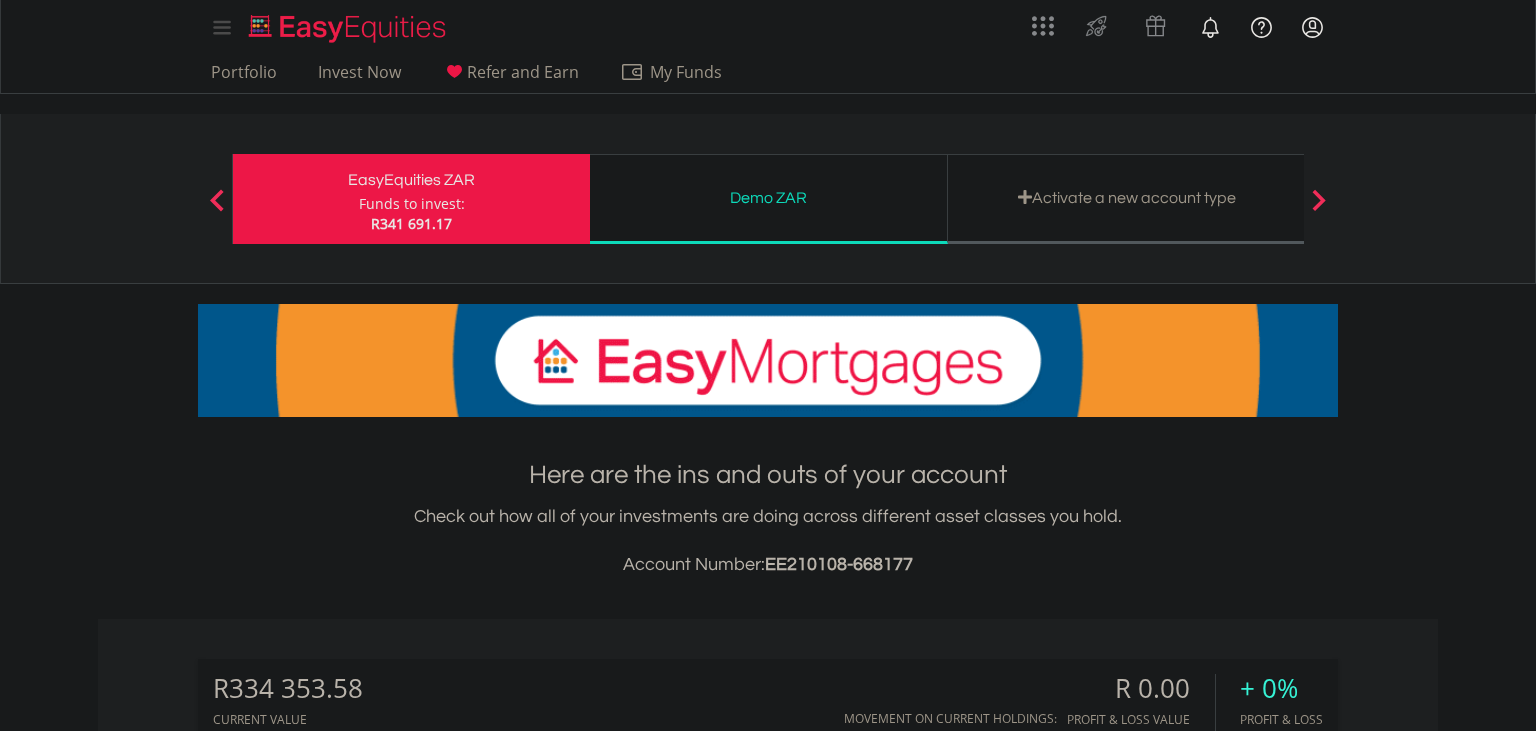 scroll, scrollTop: 0, scrollLeft: 0, axis: both 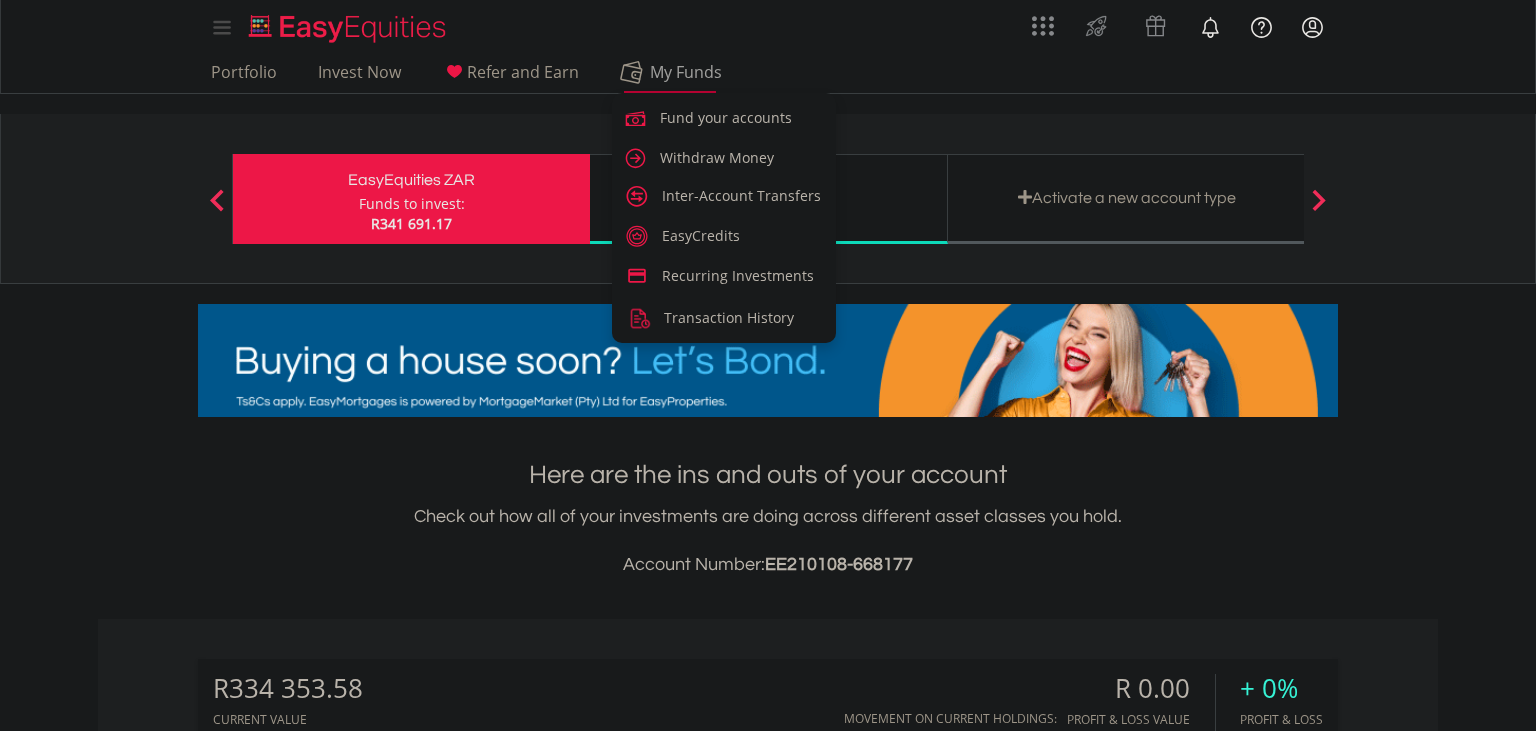 click on "My Funds" at bounding box center (685, 72) 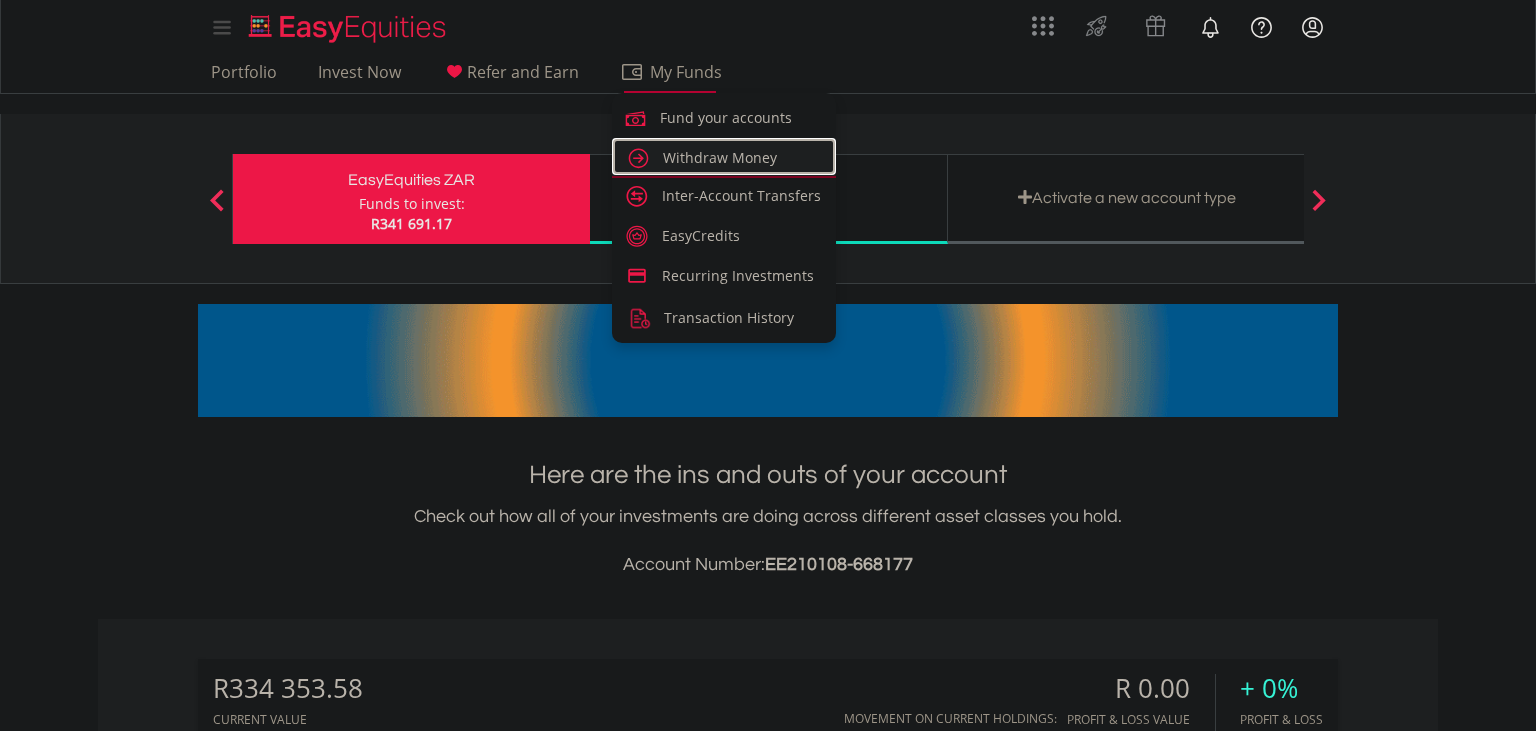 click on "Withdraw Money" at bounding box center (720, 157) 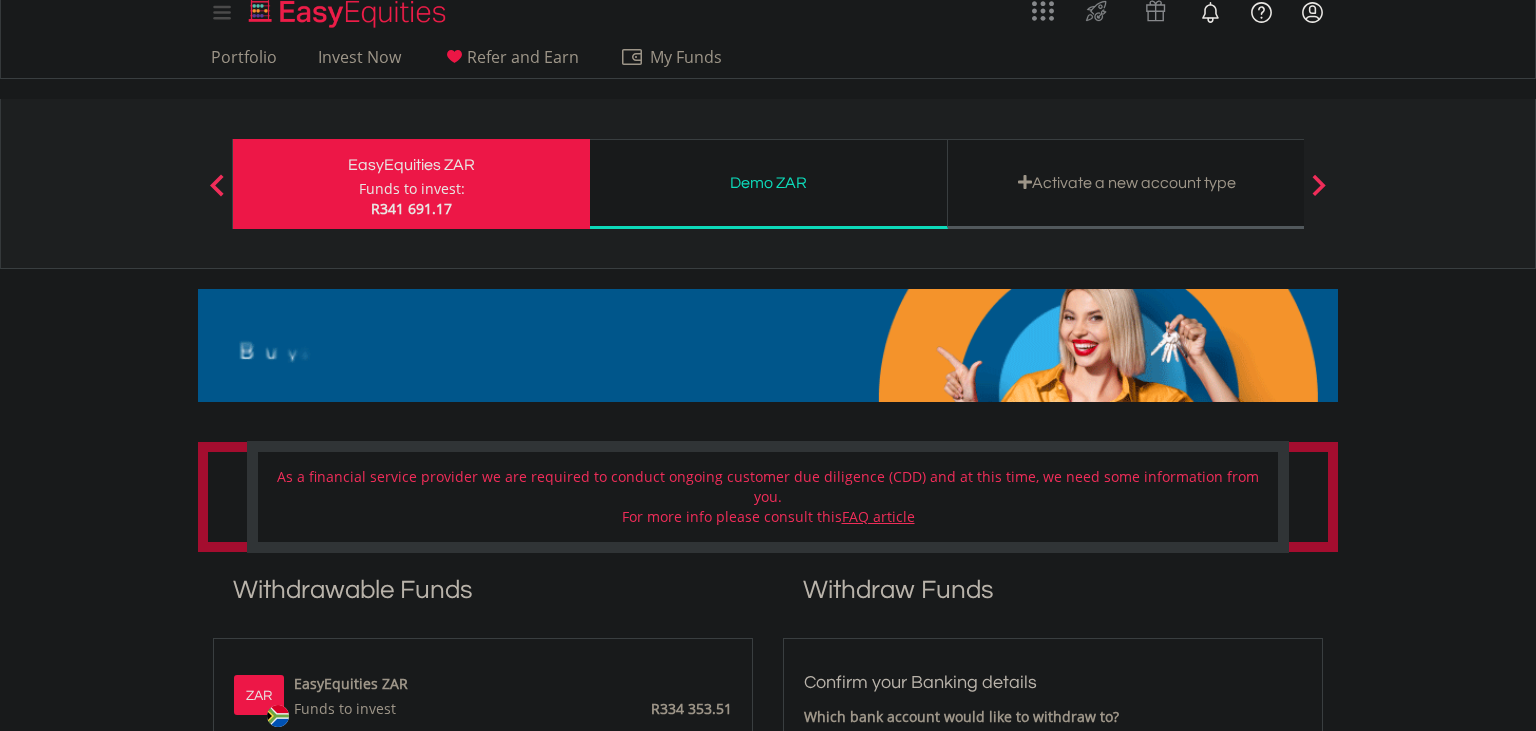 scroll, scrollTop: 0, scrollLeft: 0, axis: both 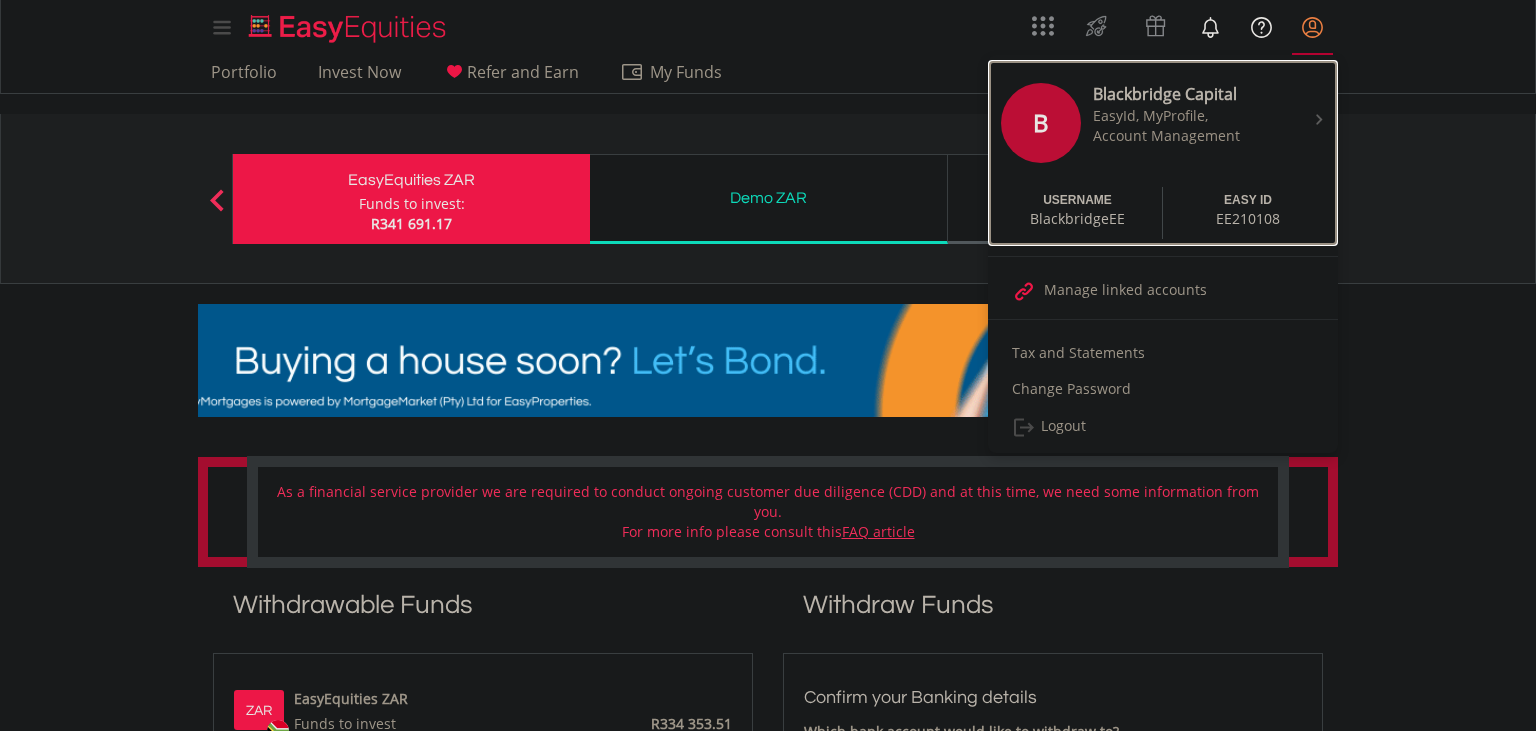 click on "EasyId, MyProfile," at bounding box center (1177, 116) 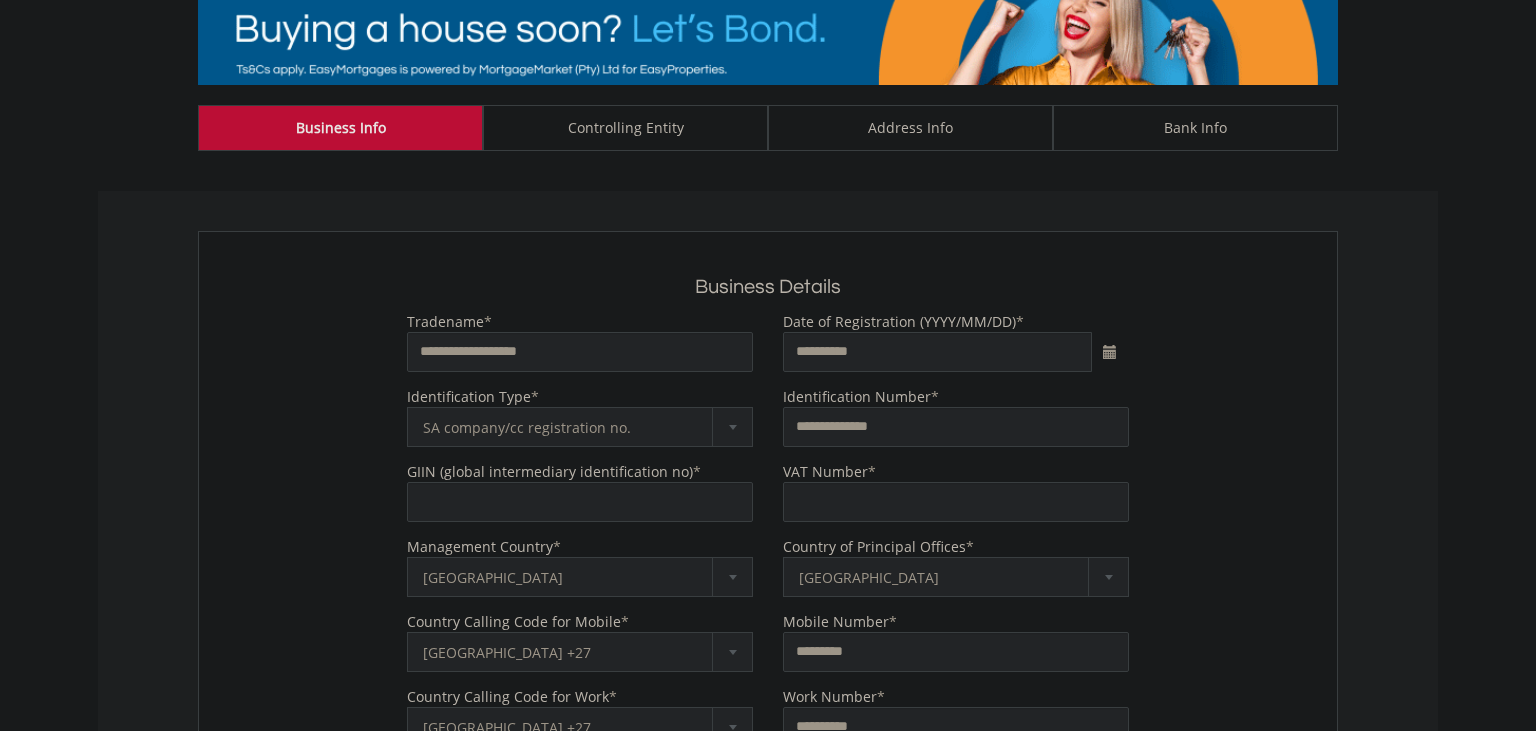 scroll, scrollTop: 0, scrollLeft: 0, axis: both 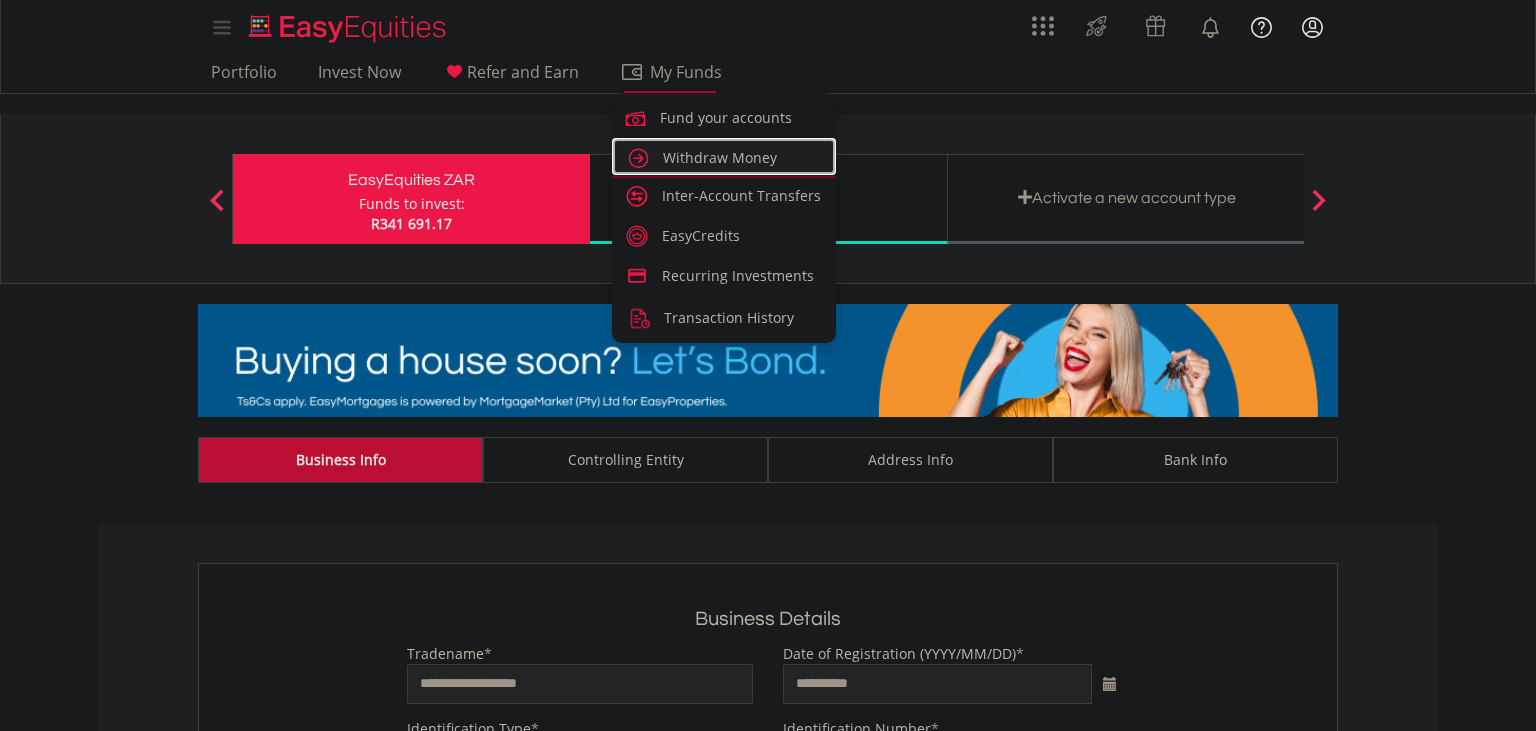 click on "Withdraw Money" at bounding box center (720, 157) 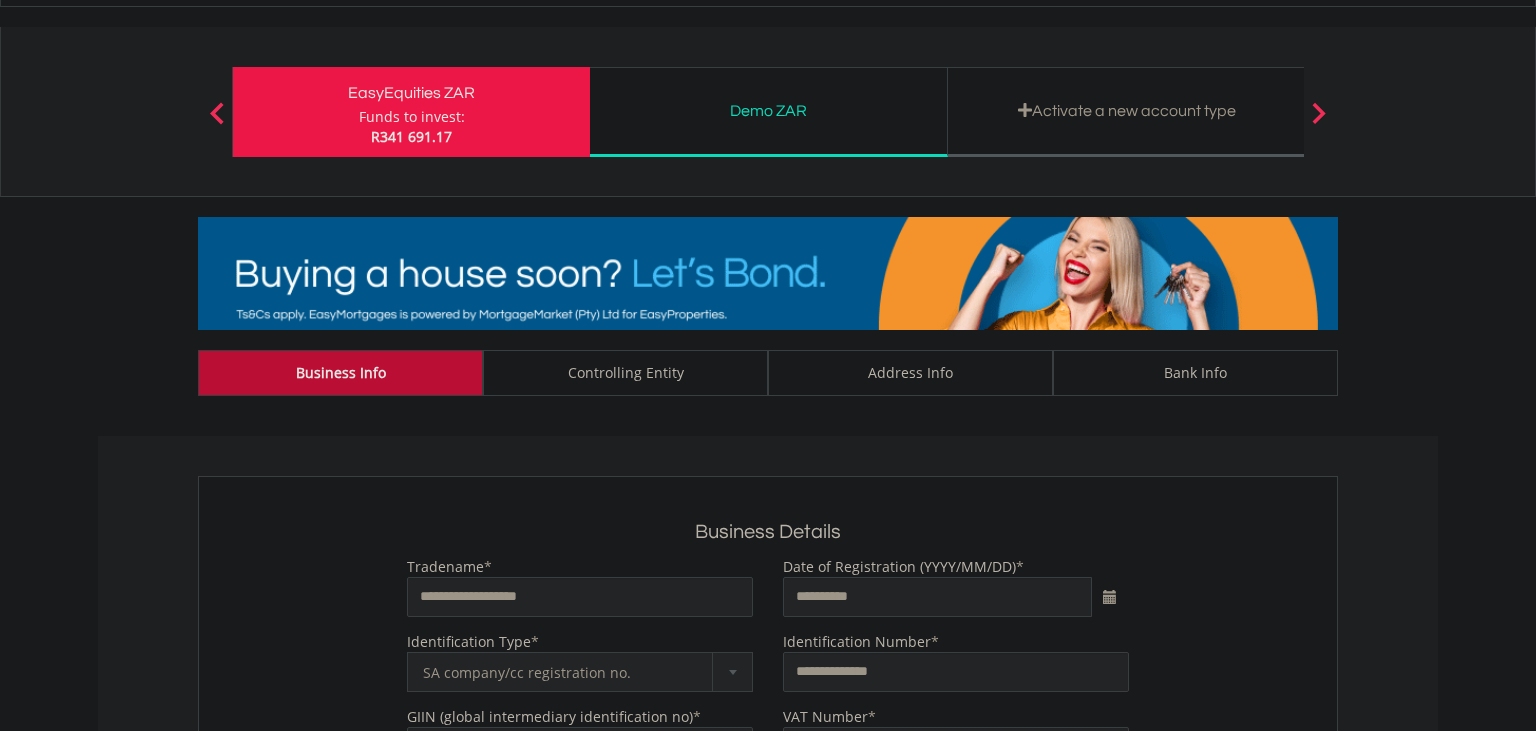 scroll, scrollTop: 140, scrollLeft: 0, axis: vertical 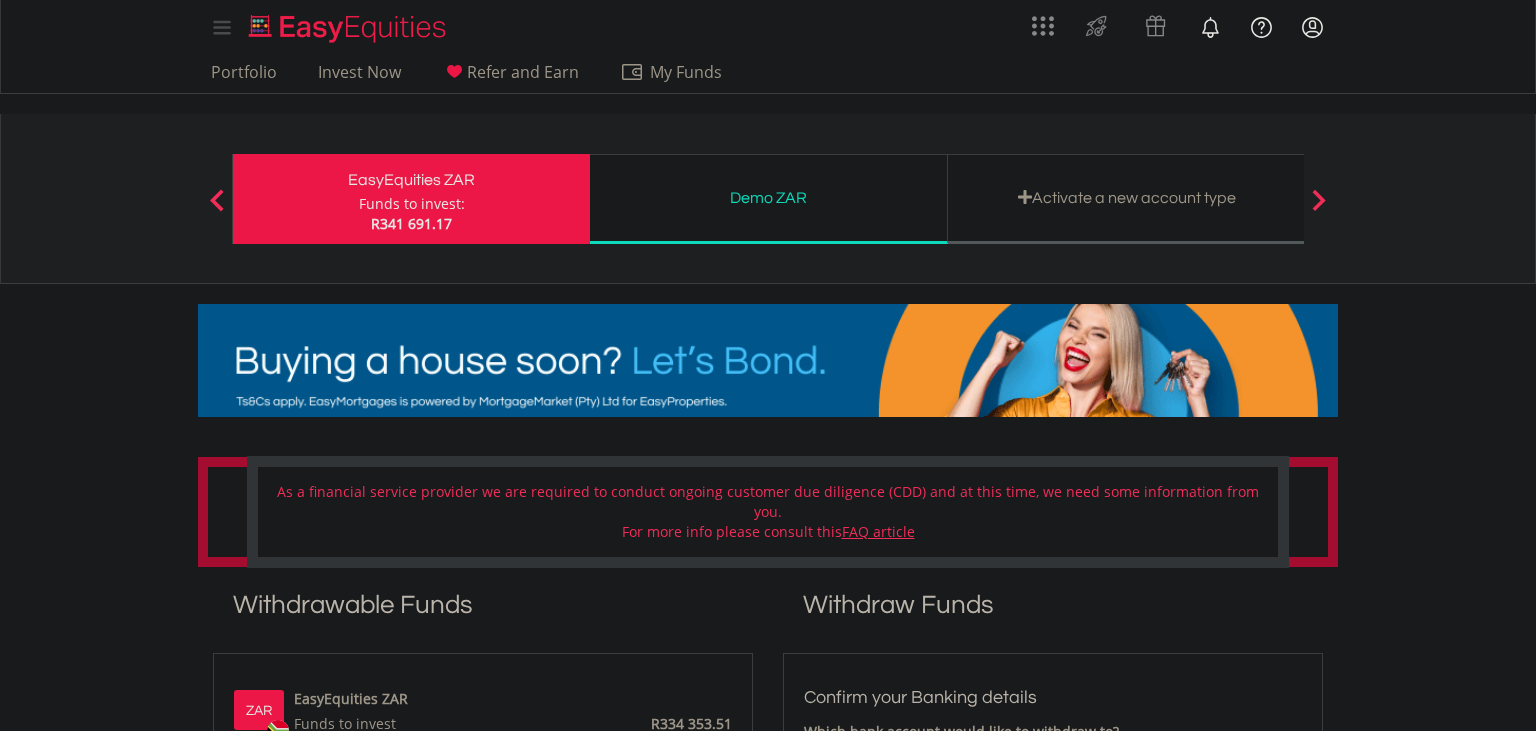 click on "As a financial service provider we are required to conduct ongoing customer due diligence (CDD) and at this time, we need some information from you.   For more info please consult this  FAQ article" at bounding box center [768, 511] 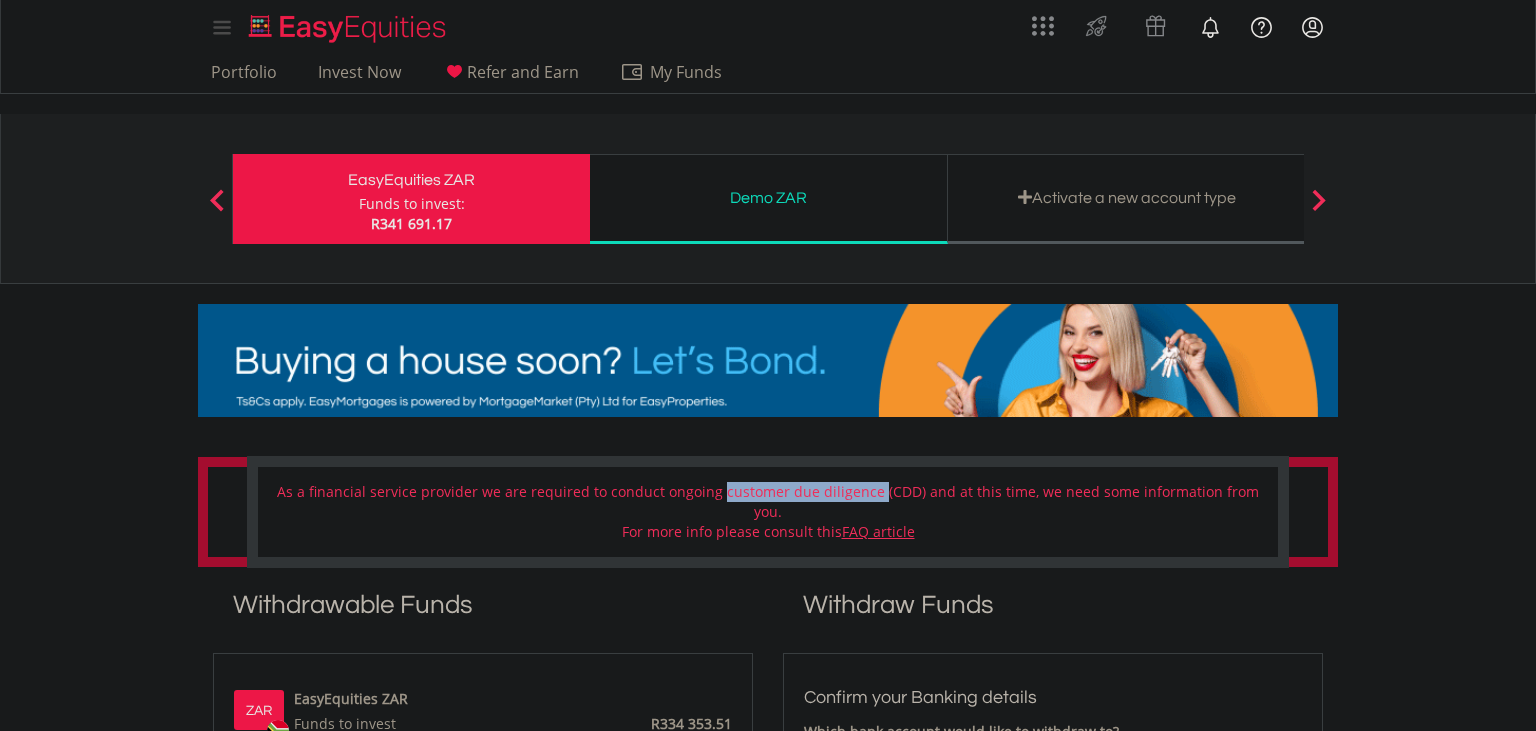 drag, startPoint x: 711, startPoint y: 491, endPoint x: 867, endPoint y: 483, distance: 156.20499 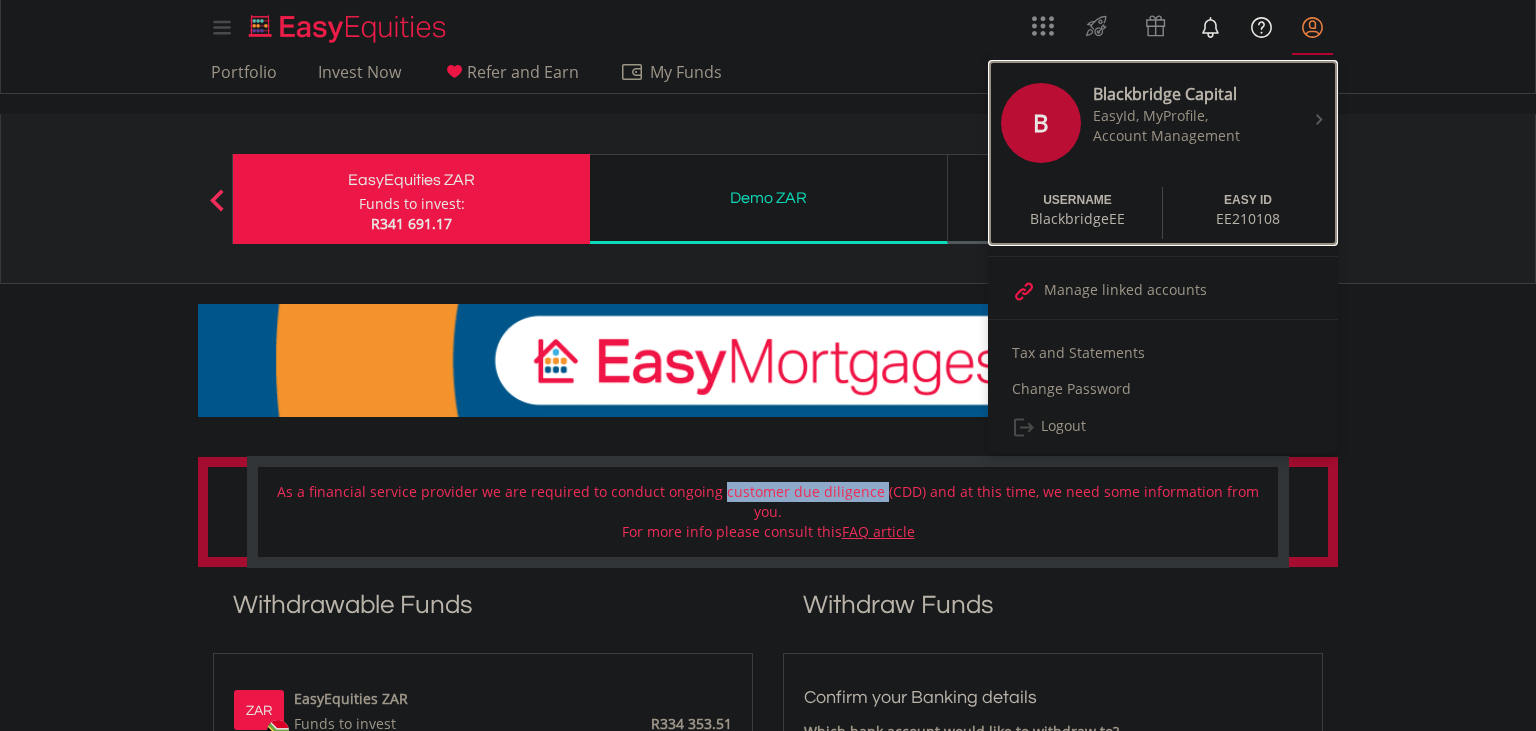 click on "Account Management" at bounding box center [1177, 136] 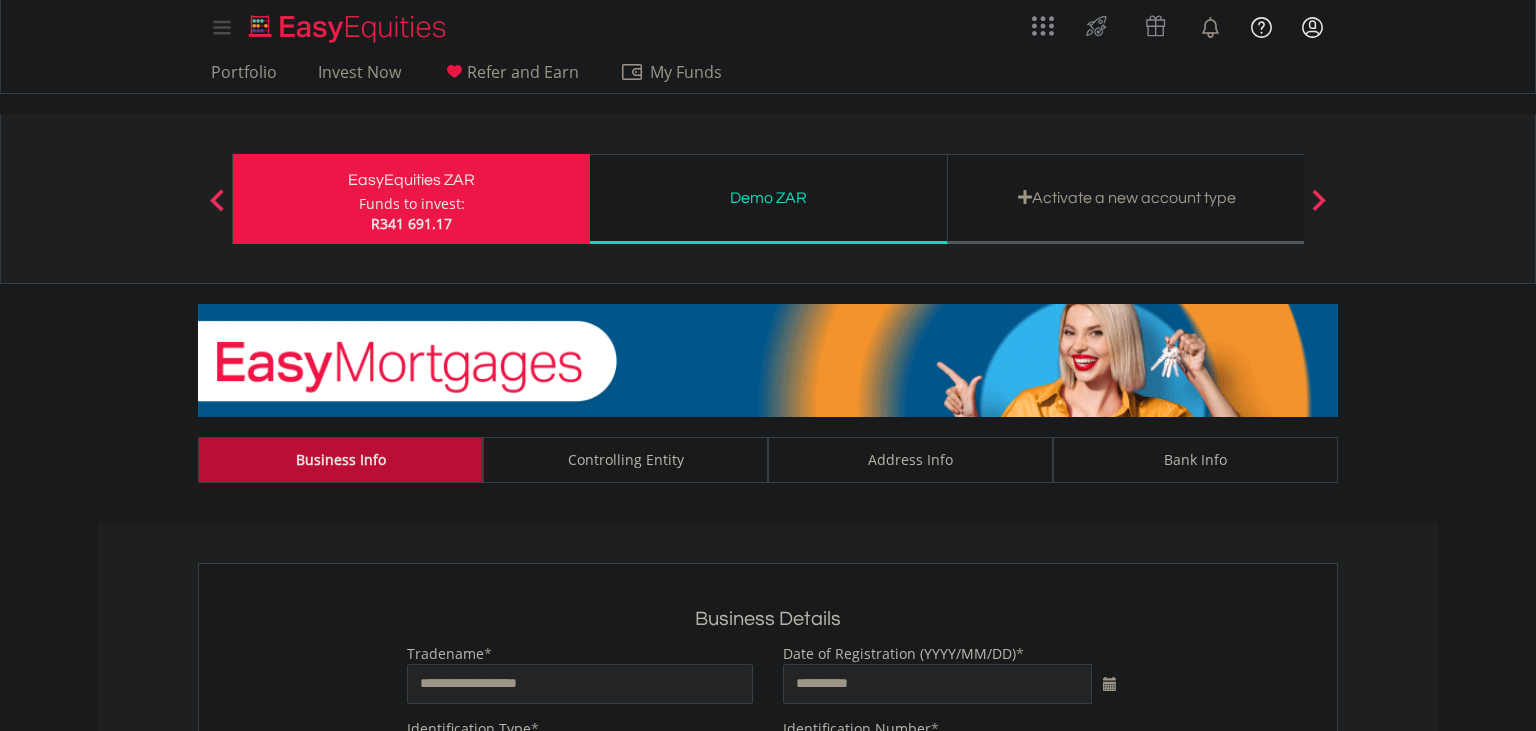 scroll, scrollTop: 0, scrollLeft: 0, axis: both 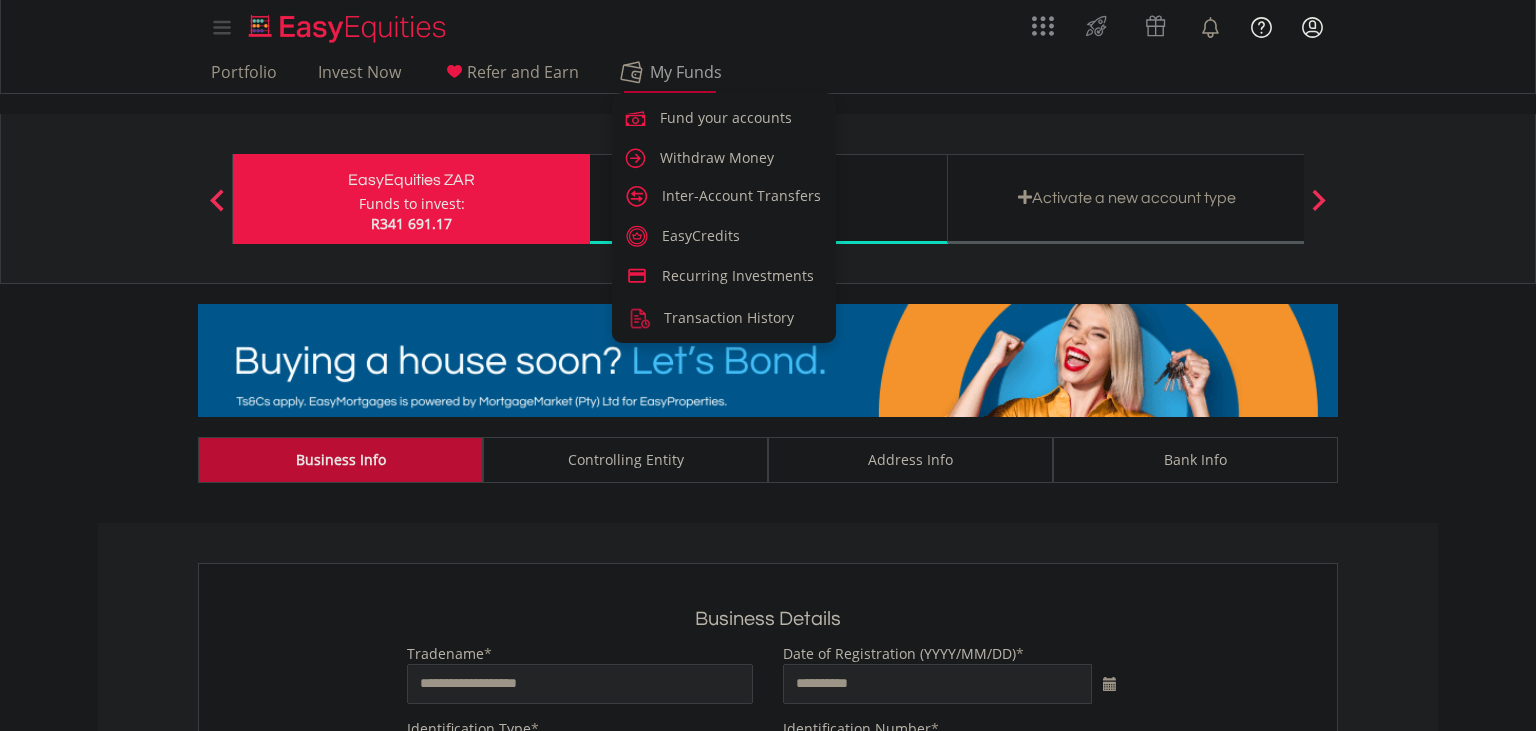 click on "My Funds" at bounding box center [685, 72] 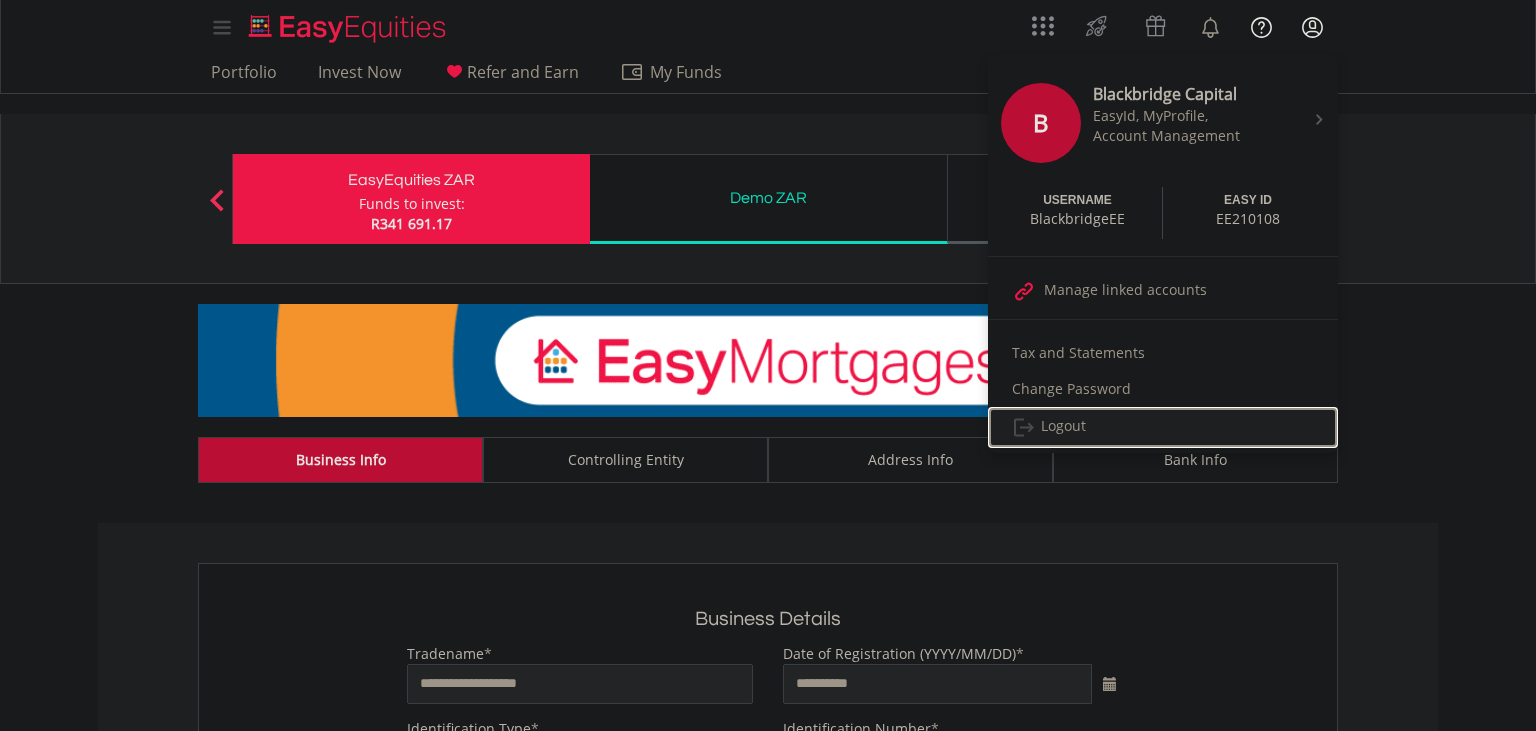 drag, startPoint x: 1072, startPoint y: 422, endPoint x: 1080, endPoint y: 393, distance: 30.083218 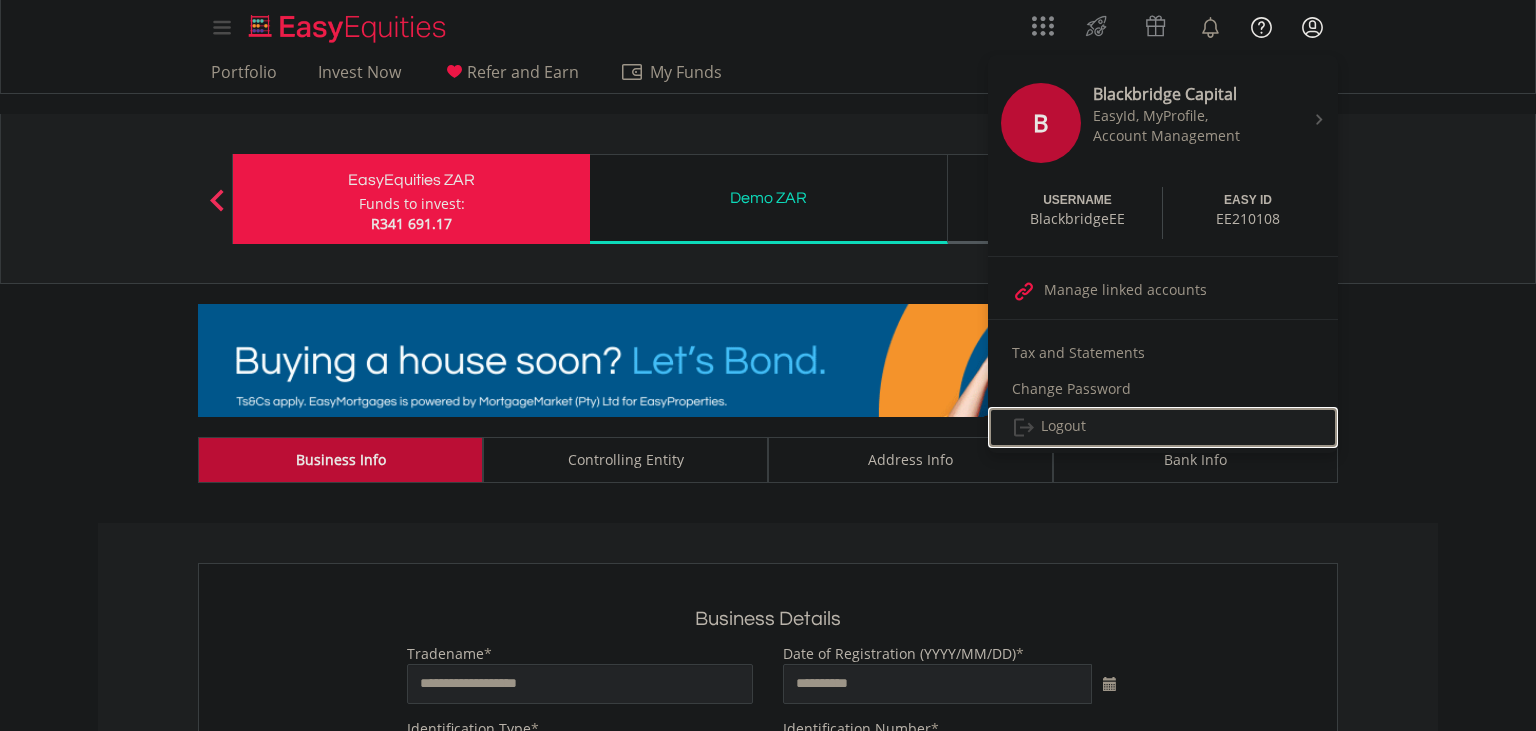click on "Logout" at bounding box center [1163, 427] 